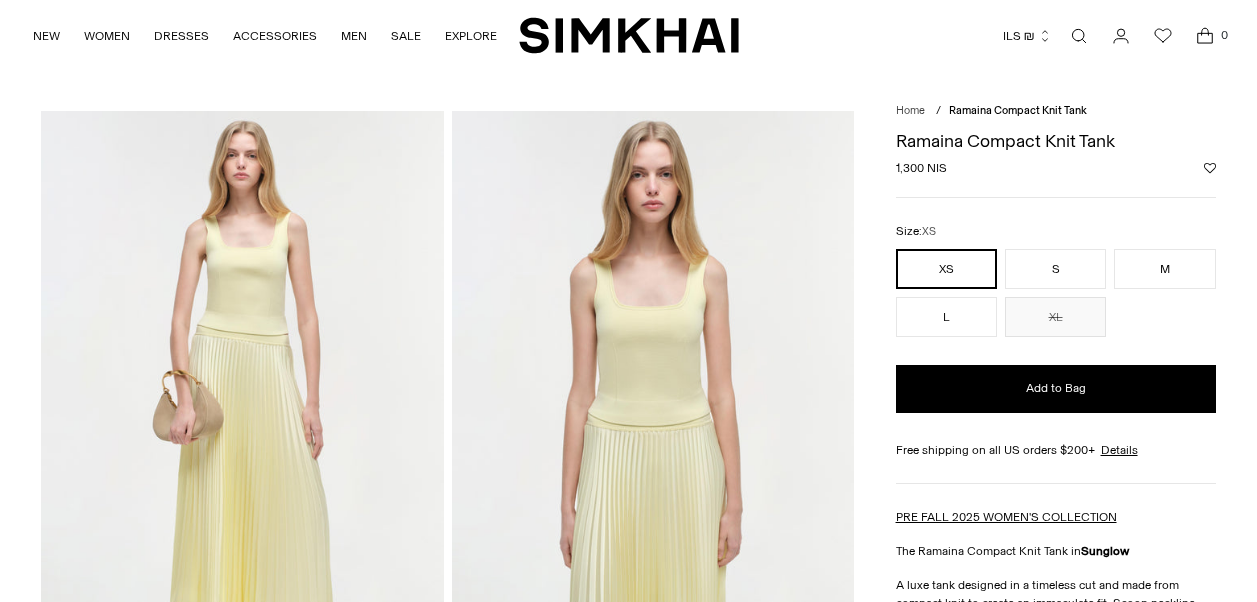 scroll, scrollTop: 0, scrollLeft: 0, axis: both 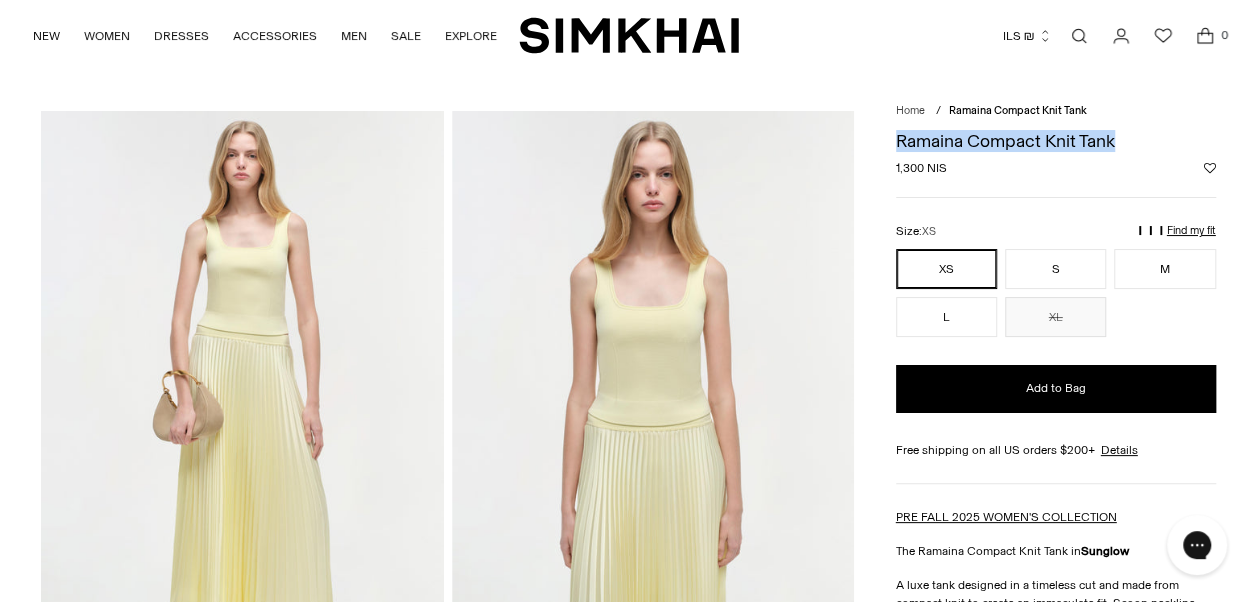 drag, startPoint x: 881, startPoint y: 140, endPoint x: 1116, endPoint y: 134, distance: 235.07658 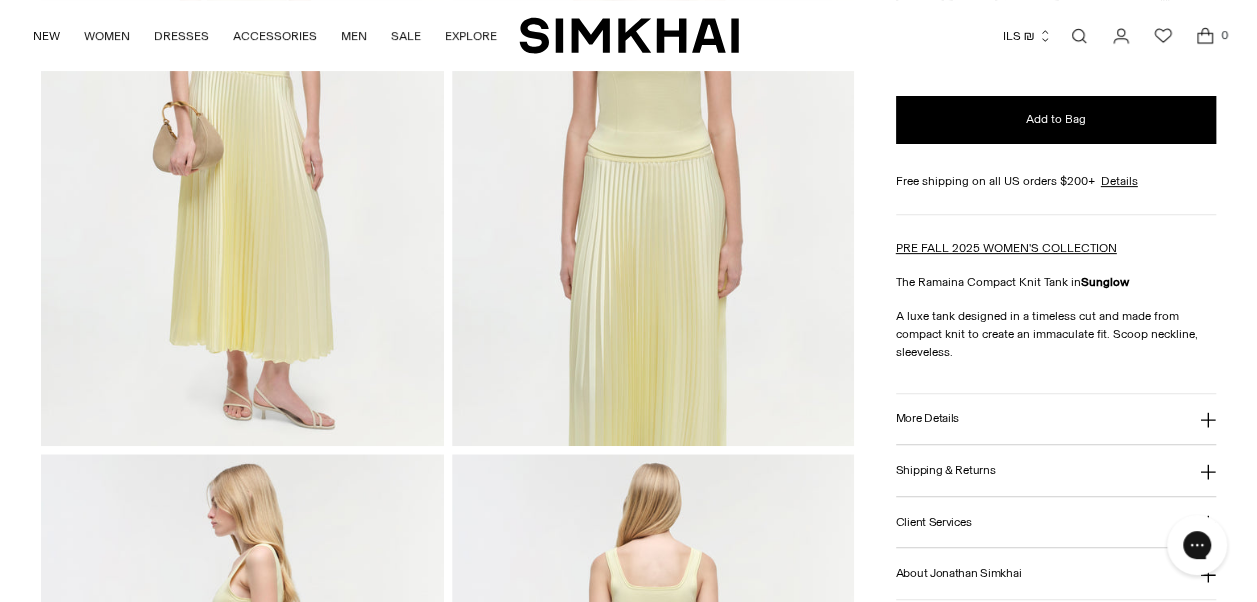 scroll, scrollTop: 267, scrollLeft: 0, axis: vertical 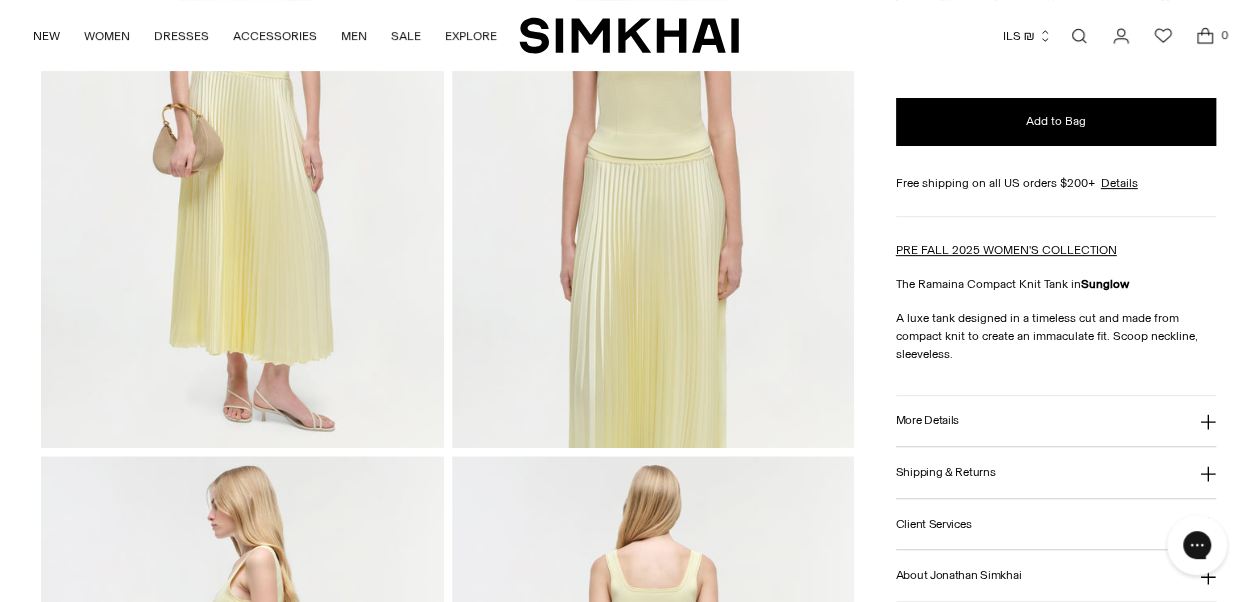 click on "More Details" at bounding box center [1056, 421] 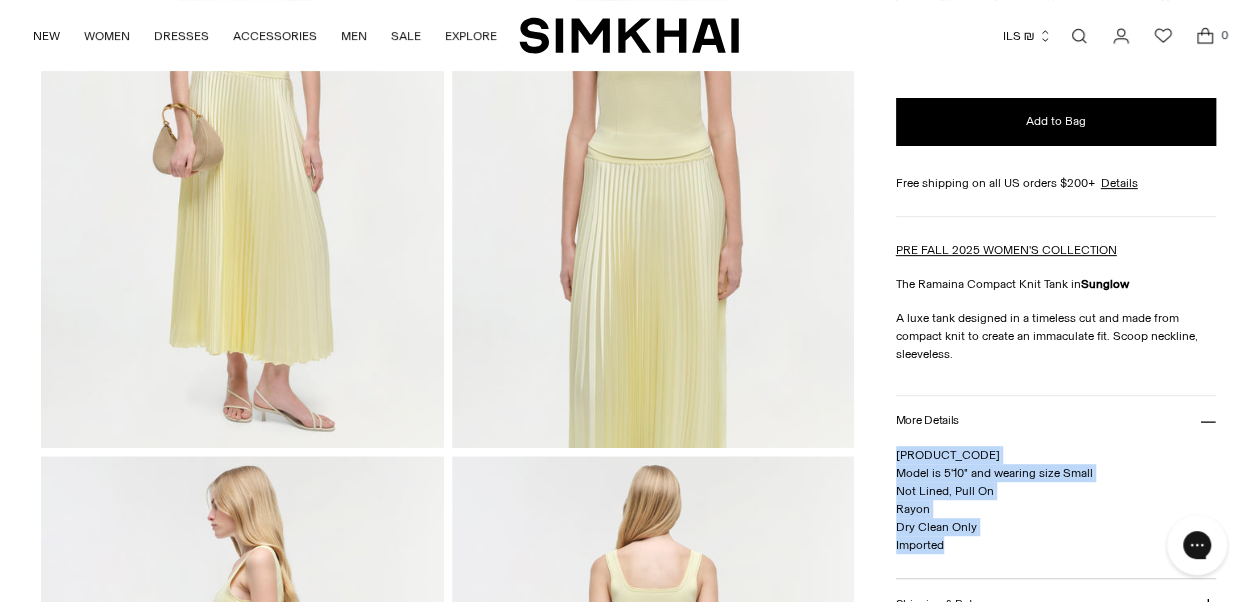 drag, startPoint x: 891, startPoint y: 460, endPoint x: 992, endPoint y: 557, distance: 140.0357 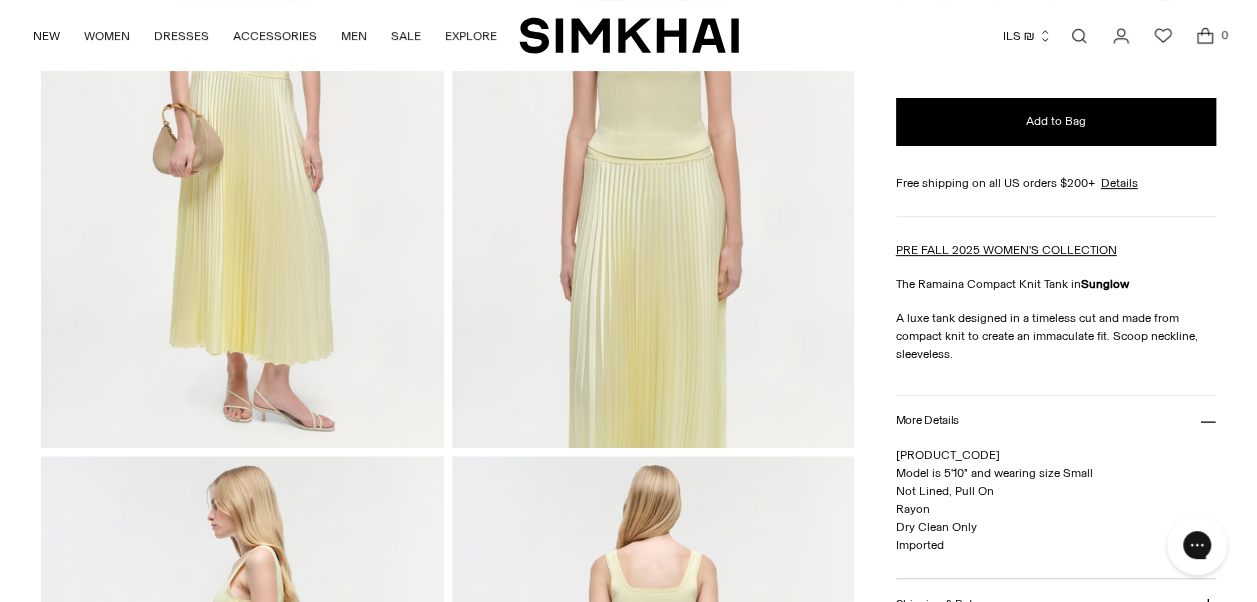 click on "Currency
ILS ₪
Albania (ALL
L)
Algeria (DZD
د.ج)
Andorra (EUR
€)
Angola (AOA
Kz)
Anguilla (XCD
$)" at bounding box center (982, 36) 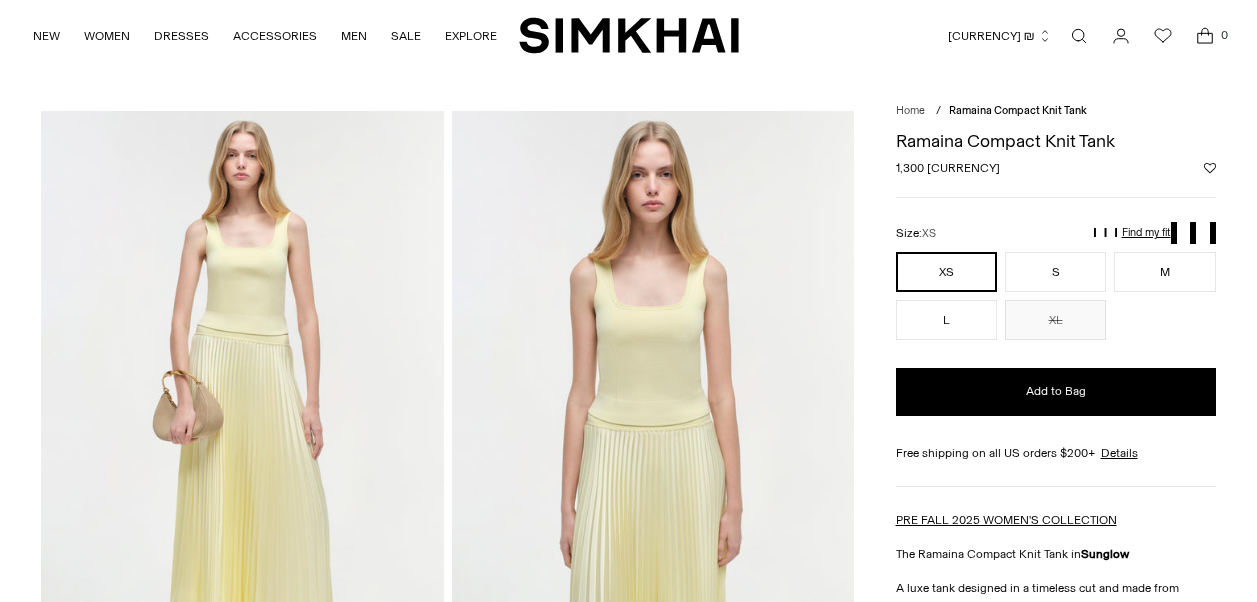 scroll, scrollTop: 0, scrollLeft: 0, axis: both 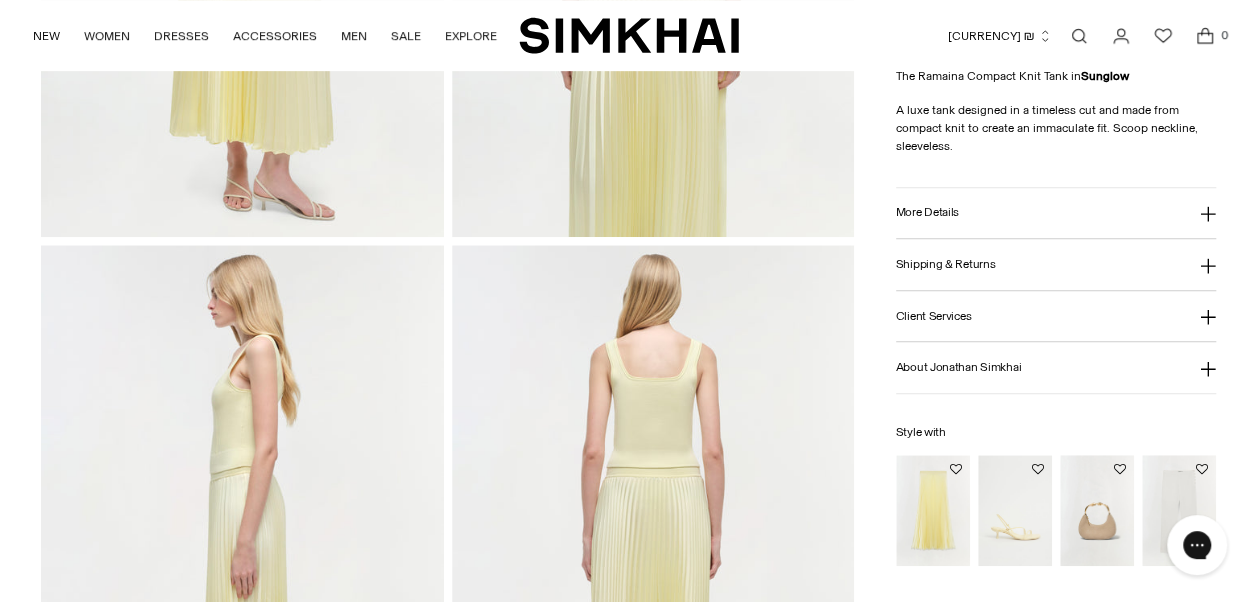 drag, startPoint x: 108, startPoint y: 400, endPoint x: 551, endPoint y: 372, distance: 443.884 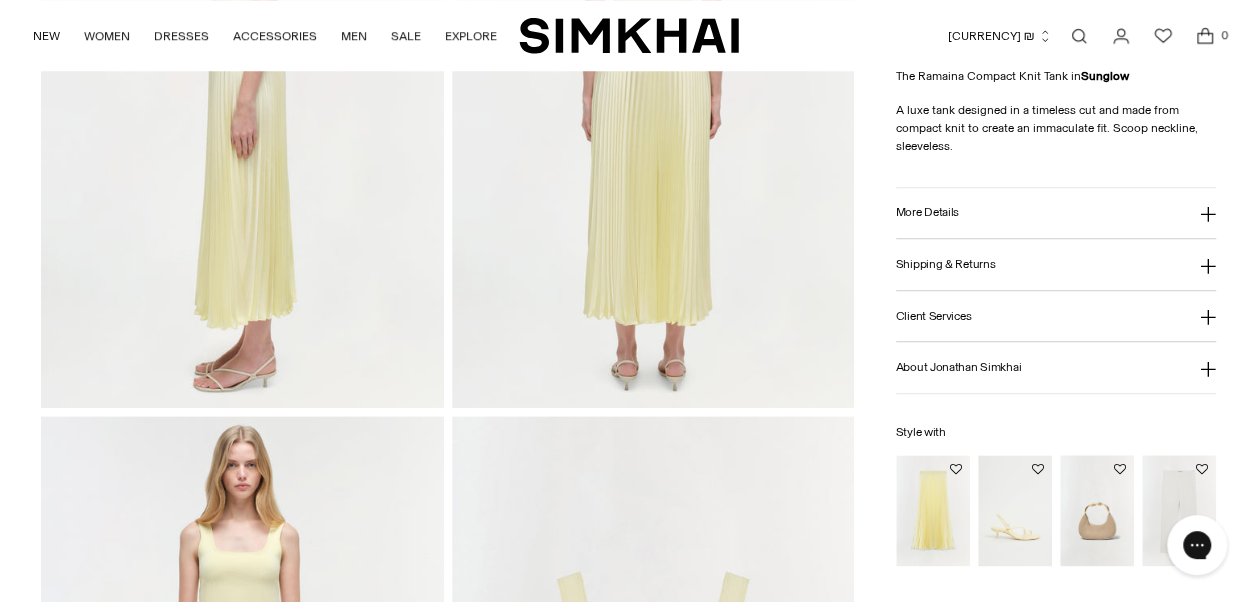 scroll, scrollTop: 940, scrollLeft: 0, axis: vertical 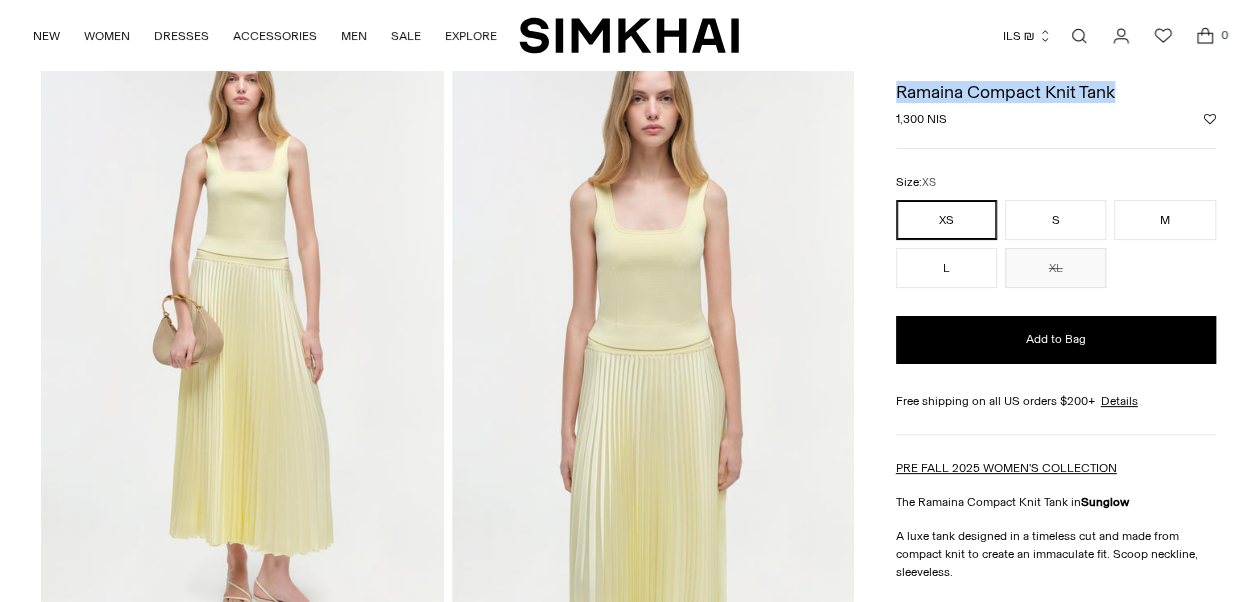 drag, startPoint x: 898, startPoint y: 99, endPoint x: 1122, endPoint y: 84, distance: 224.50166 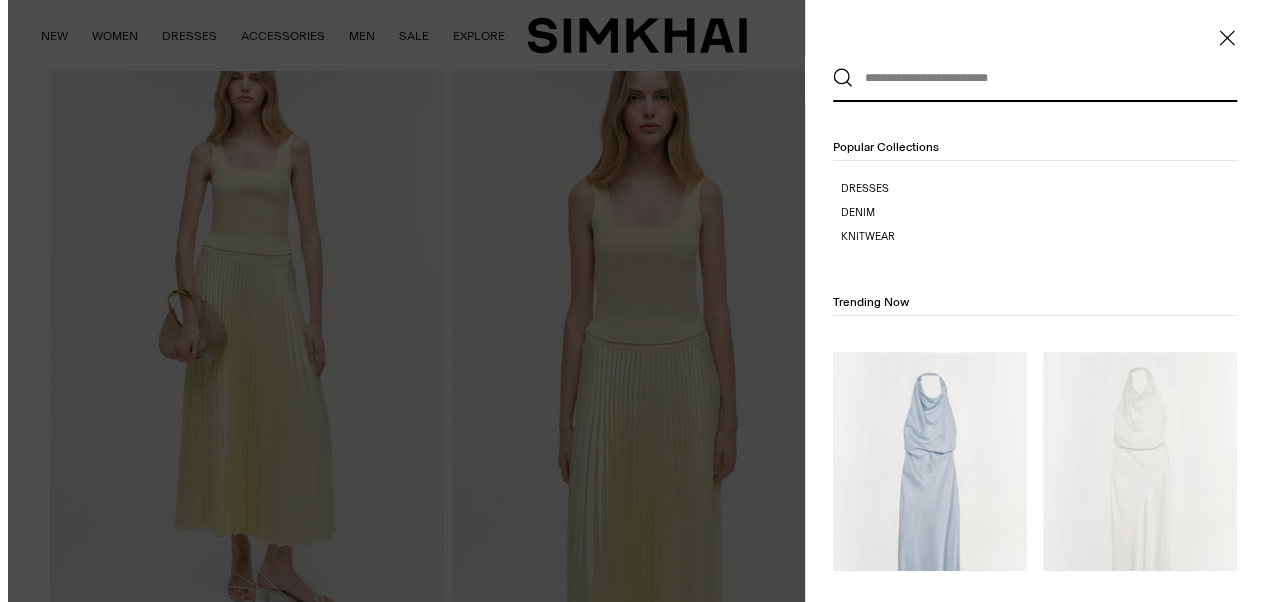scroll, scrollTop: 0, scrollLeft: 0, axis: both 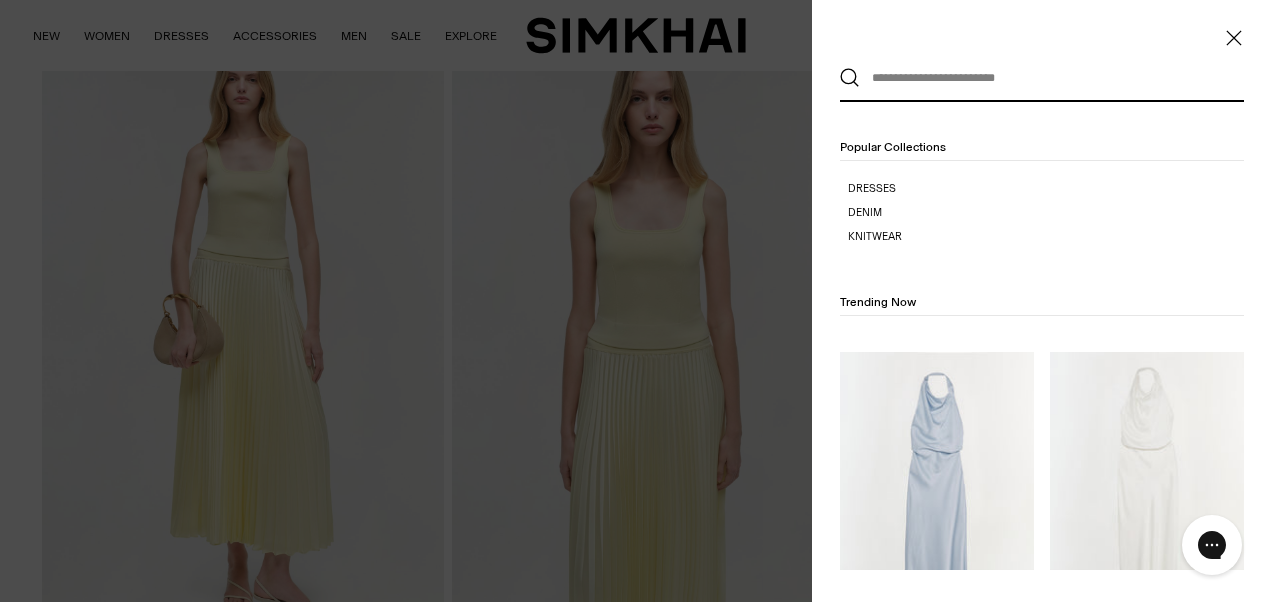 paste on "**********" 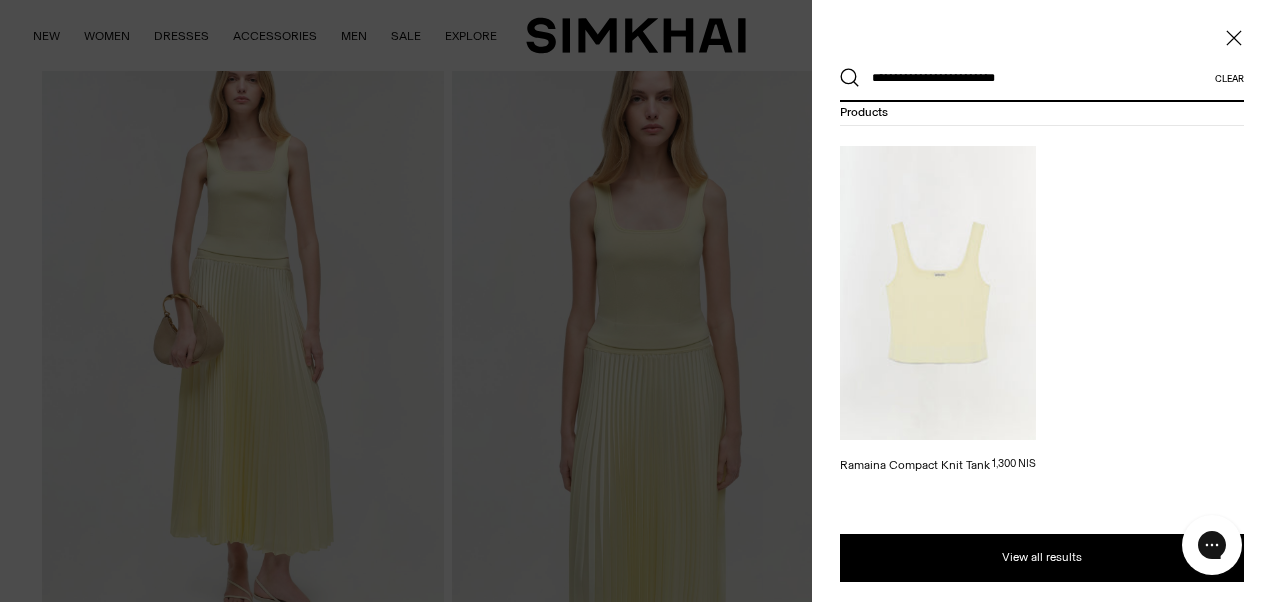 scroll, scrollTop: 65, scrollLeft: 0, axis: vertical 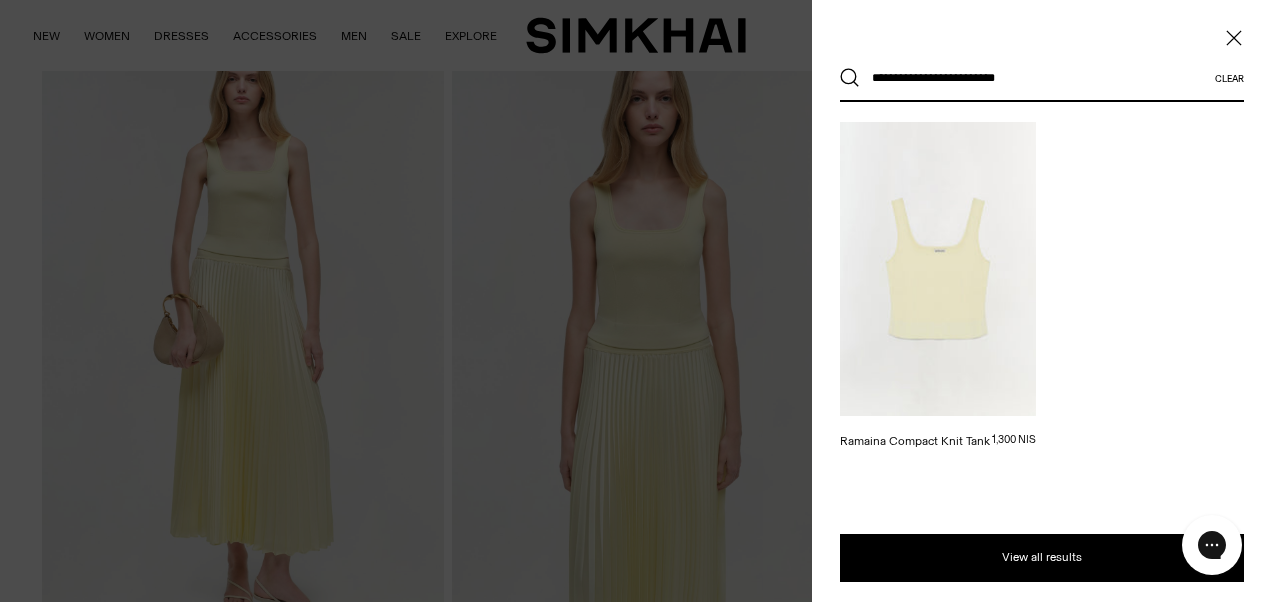 drag, startPoint x: 919, startPoint y: 73, endPoint x: 809, endPoint y: 96, distance: 112.37882 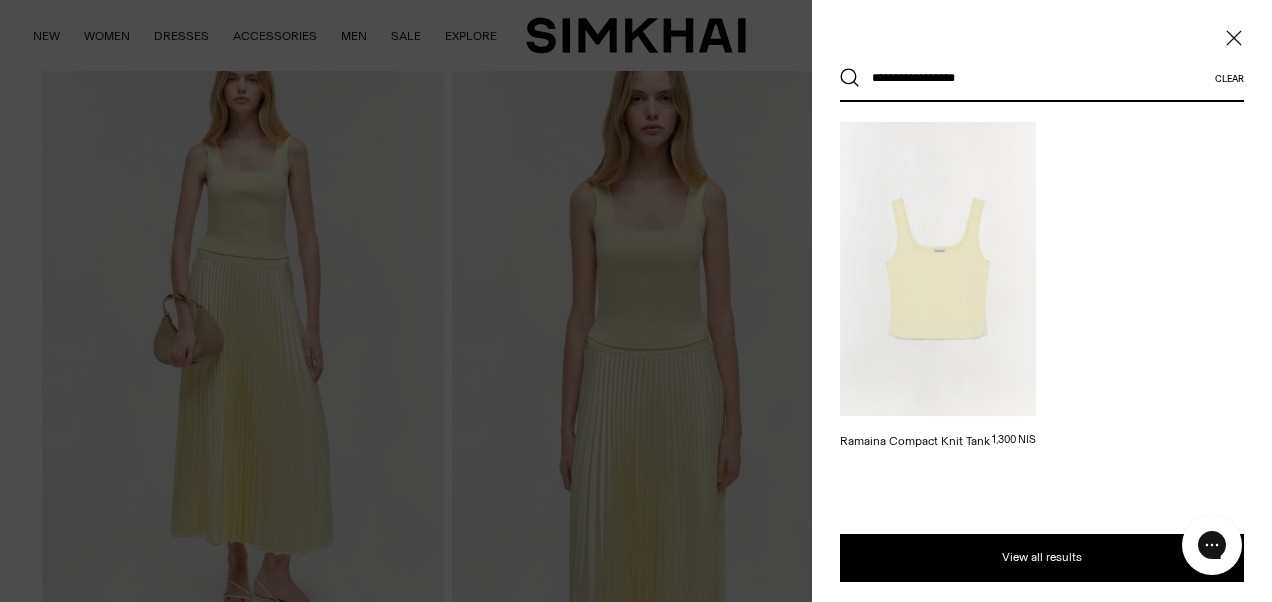 drag, startPoint x: 922, startPoint y: 78, endPoint x: 845, endPoint y: 78, distance: 77 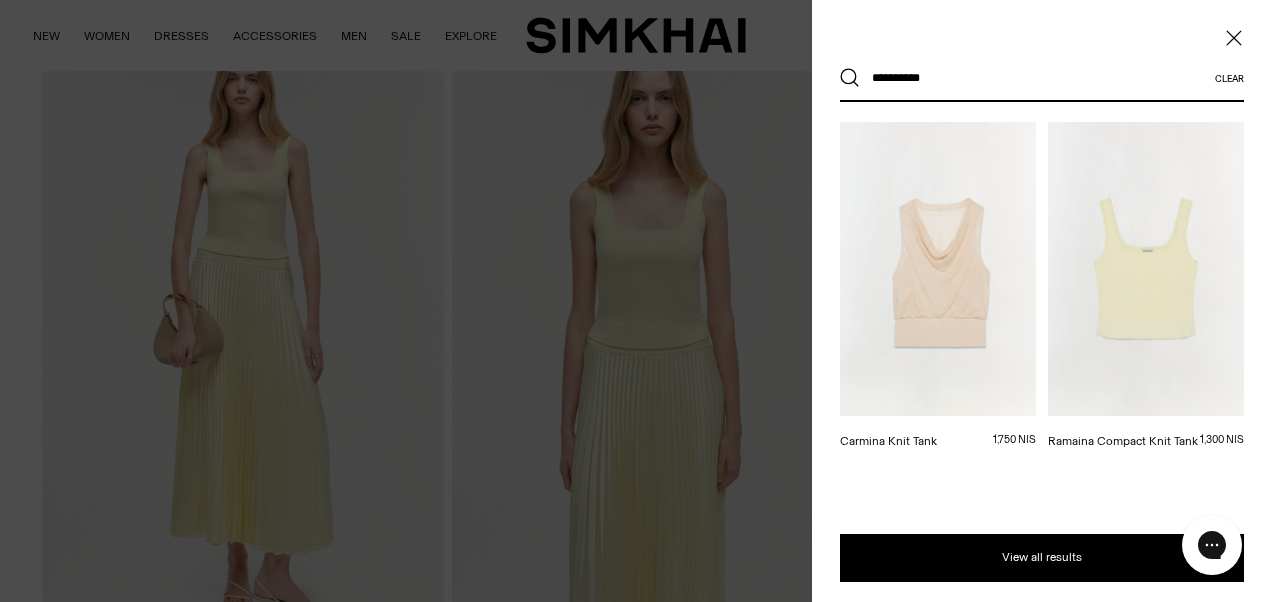 scroll, scrollTop: 160, scrollLeft: 0, axis: vertical 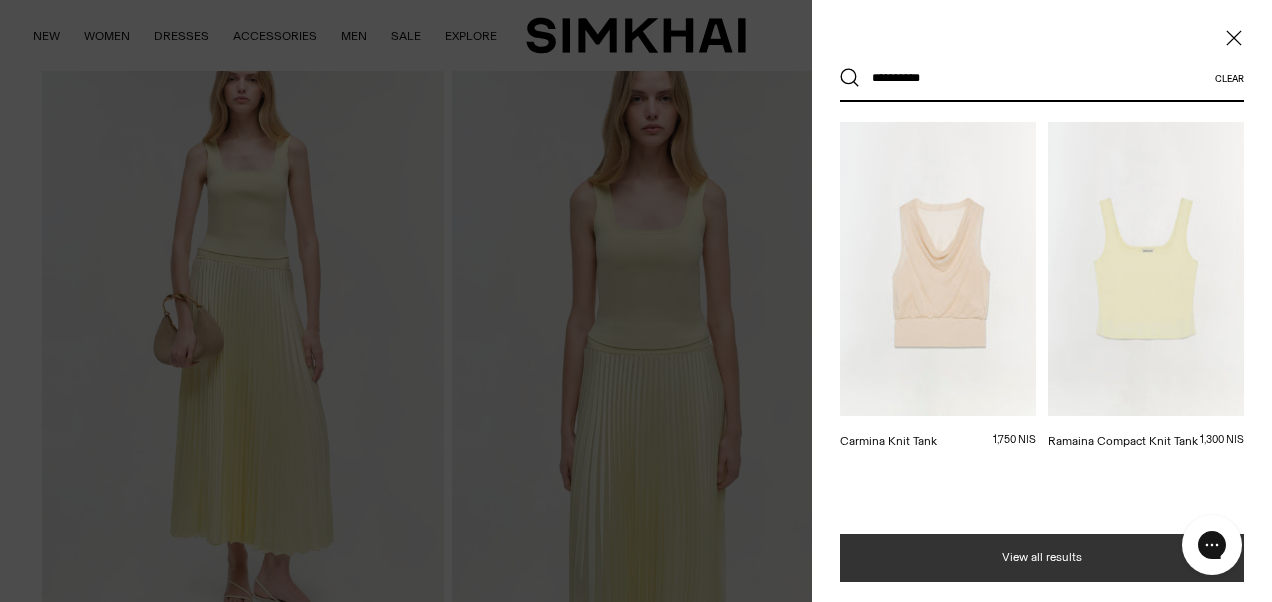 type on "*********" 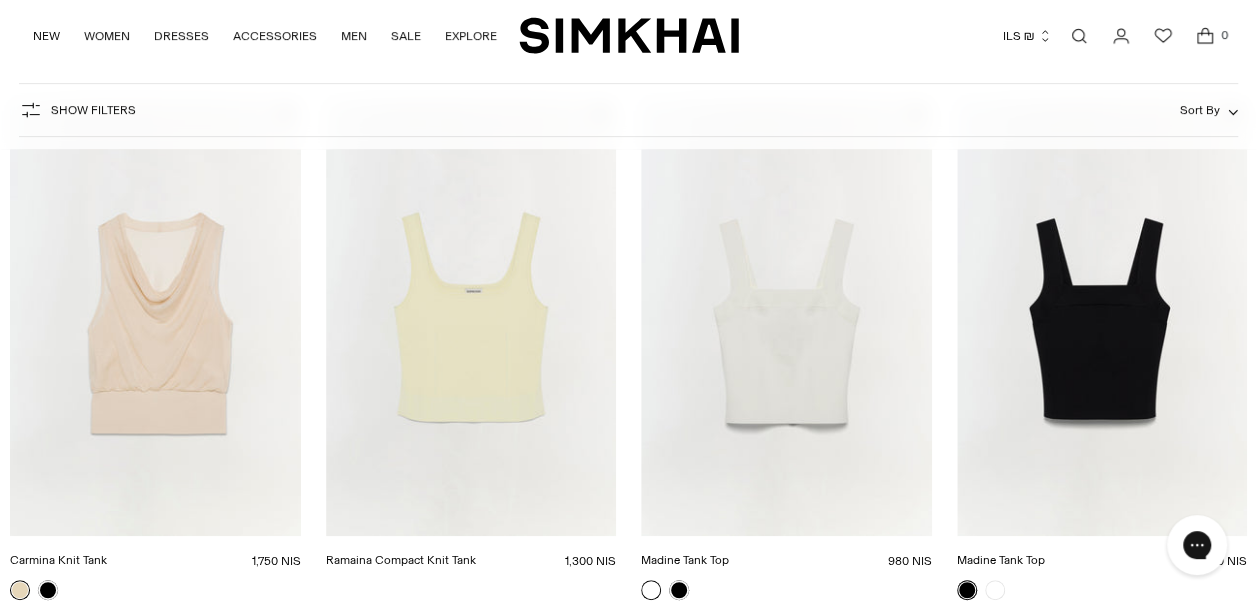 scroll, scrollTop: 0, scrollLeft: 0, axis: both 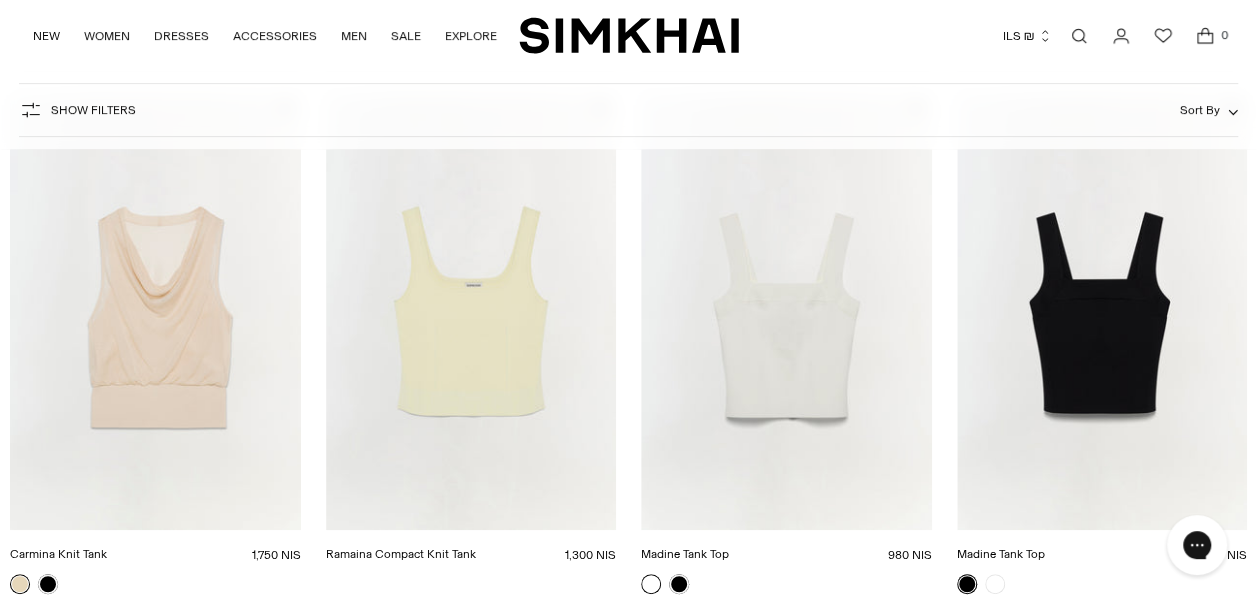 click at bounding box center (0, 0) 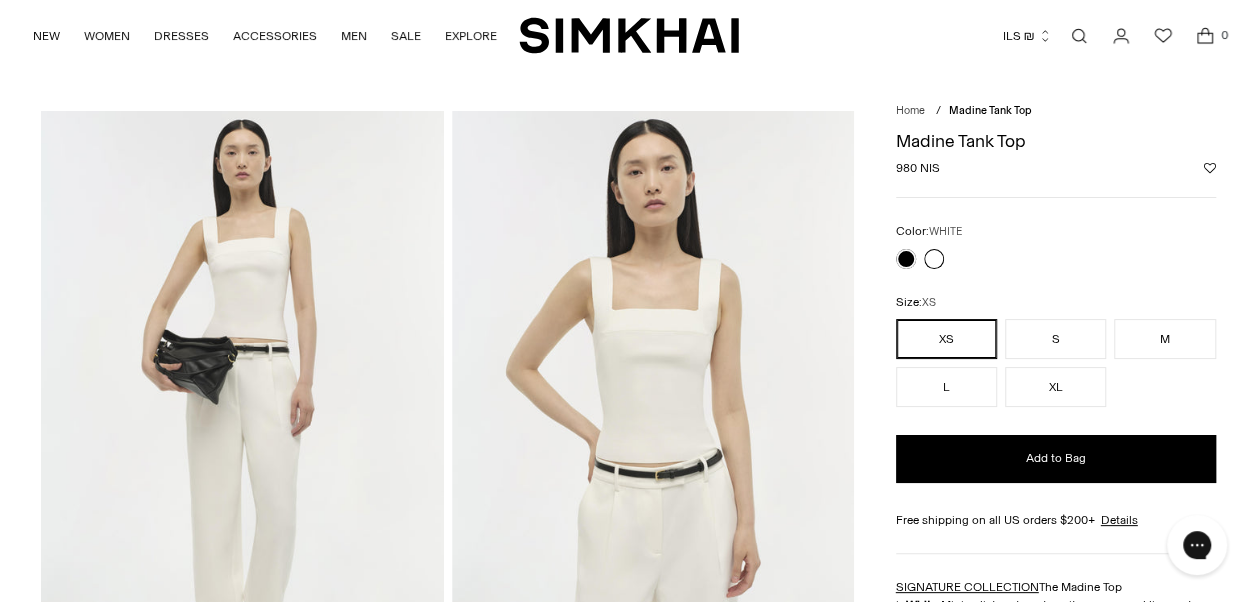 scroll, scrollTop: 0, scrollLeft: 0, axis: both 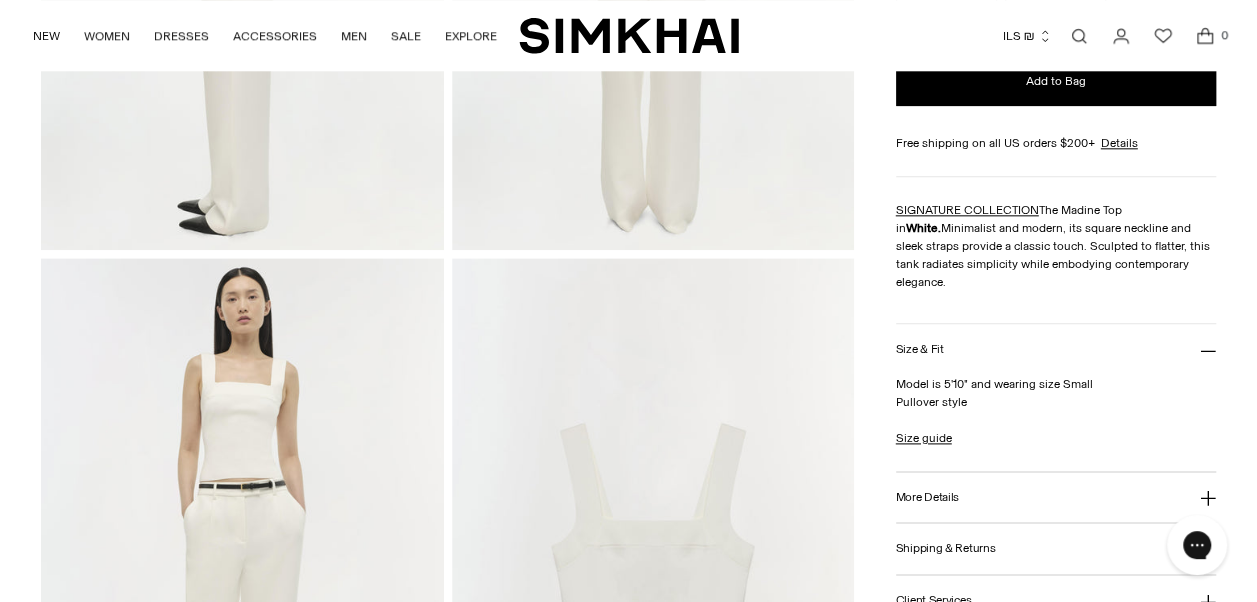 click on "Currency
ILS ₪
Albania (ALL
L)
Algeria (DZD
د.ج)
Andorra (EUR
€)
Angola (AOA
Kz)
Anguilla (XCD
$)" at bounding box center (982, 36) 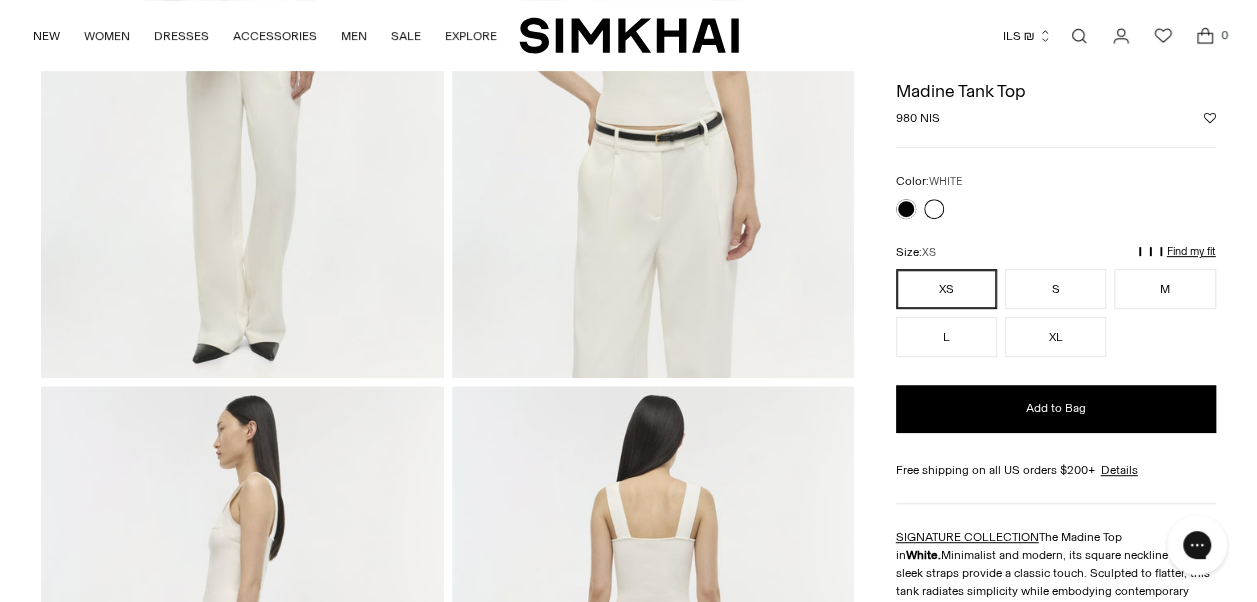 scroll, scrollTop: 0, scrollLeft: 0, axis: both 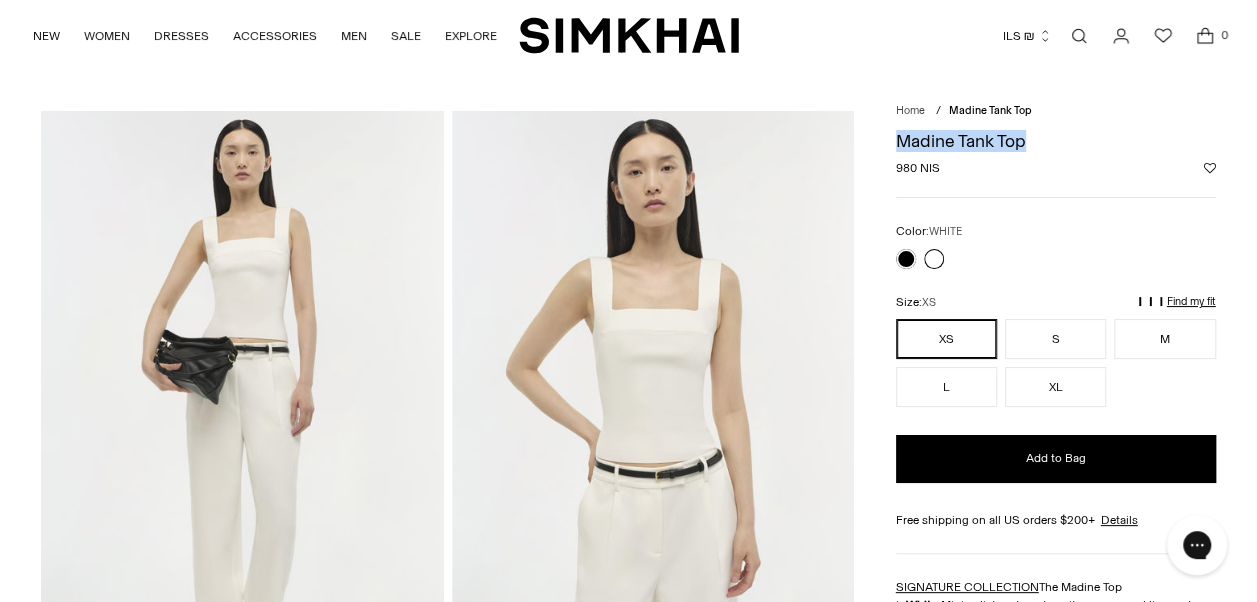 drag, startPoint x: 885, startPoint y: 135, endPoint x: 1024, endPoint y: 146, distance: 139.43457 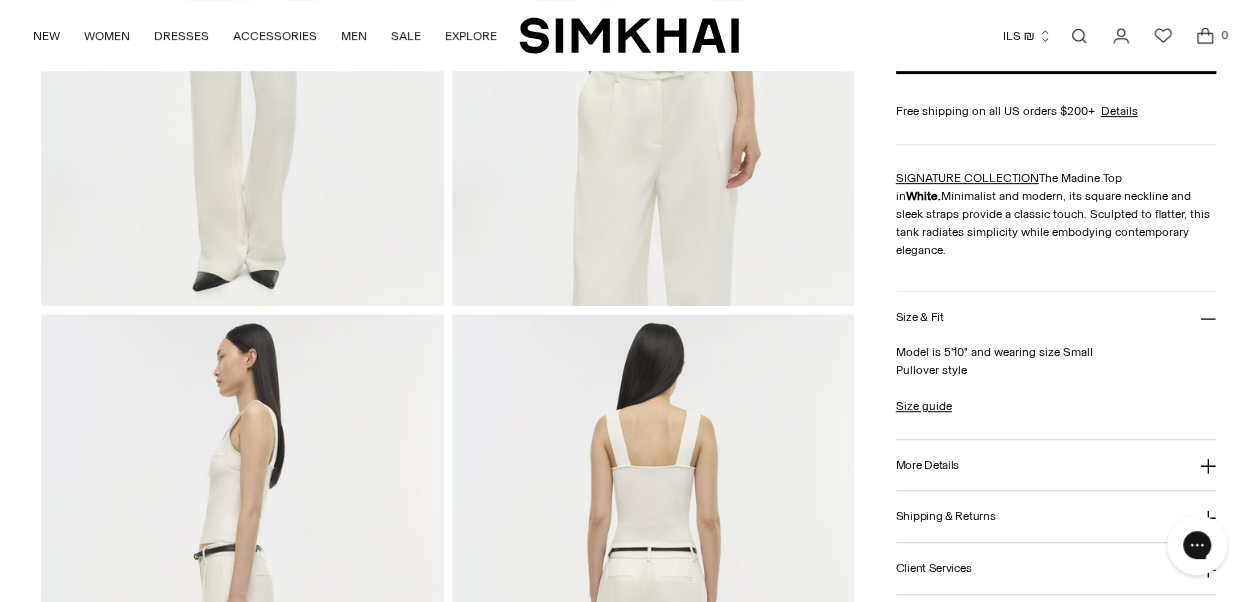 scroll, scrollTop: 407, scrollLeft: 0, axis: vertical 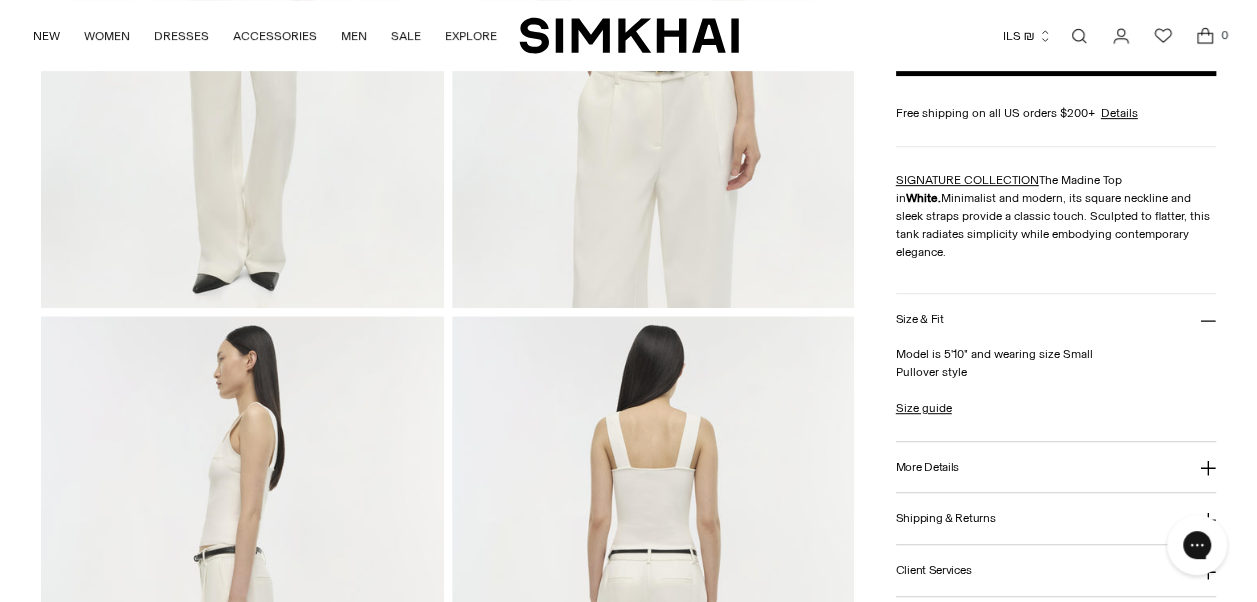 click on "More Details" at bounding box center (1056, 467) 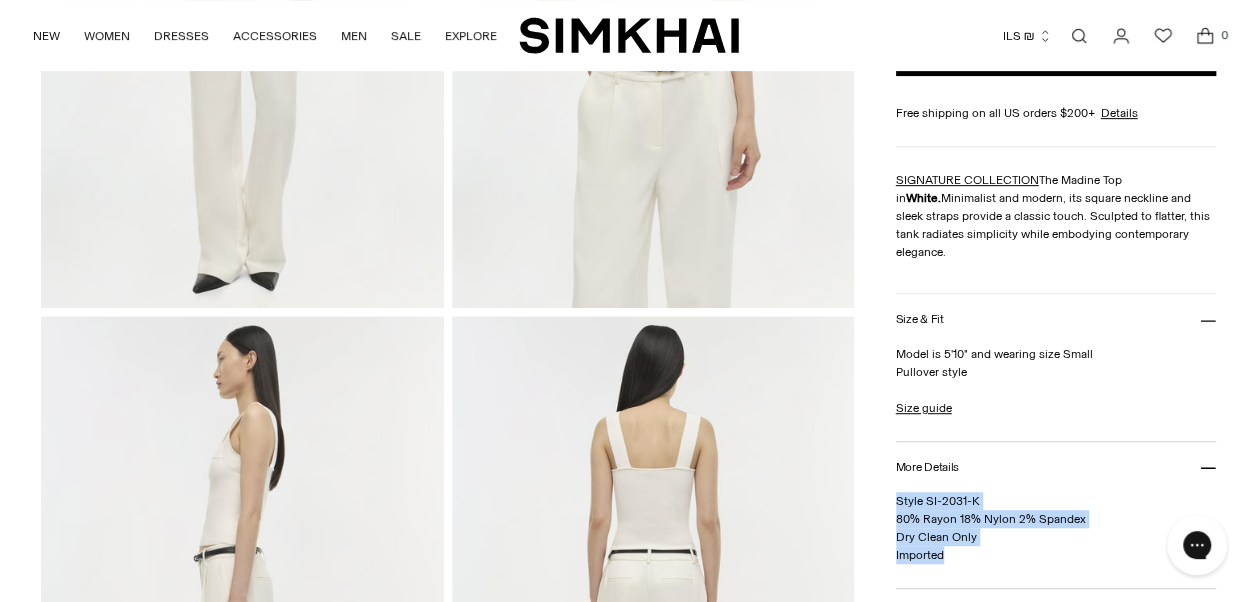 drag, startPoint x: 892, startPoint y: 476, endPoint x: 952, endPoint y: 548, distance: 93.723 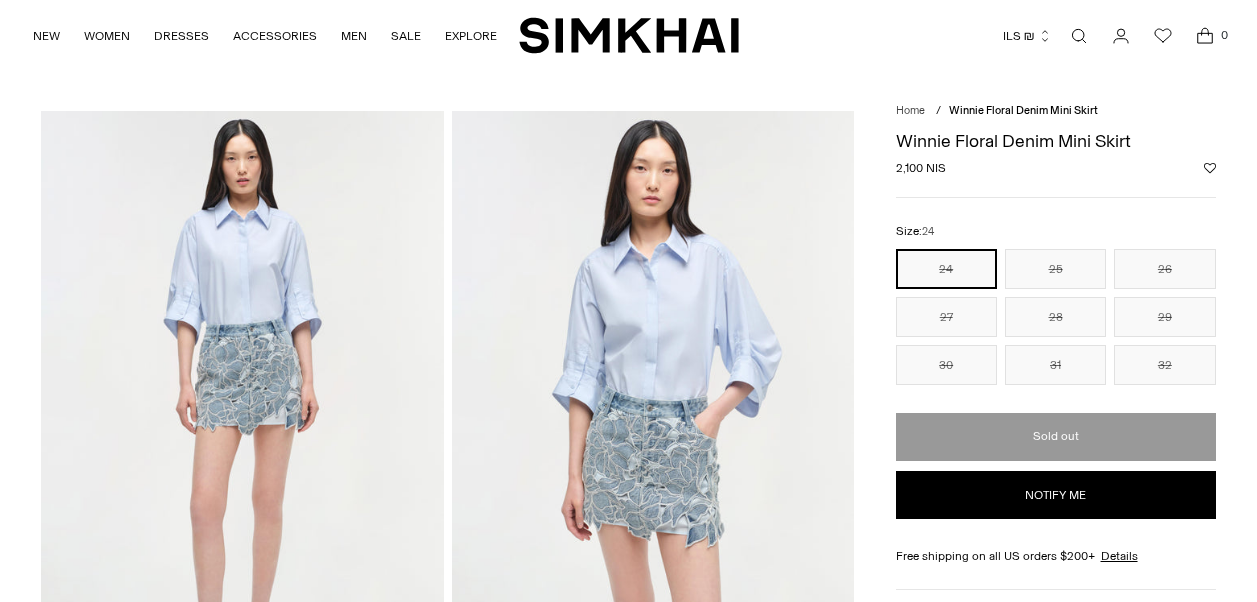 scroll, scrollTop: 0, scrollLeft: 0, axis: both 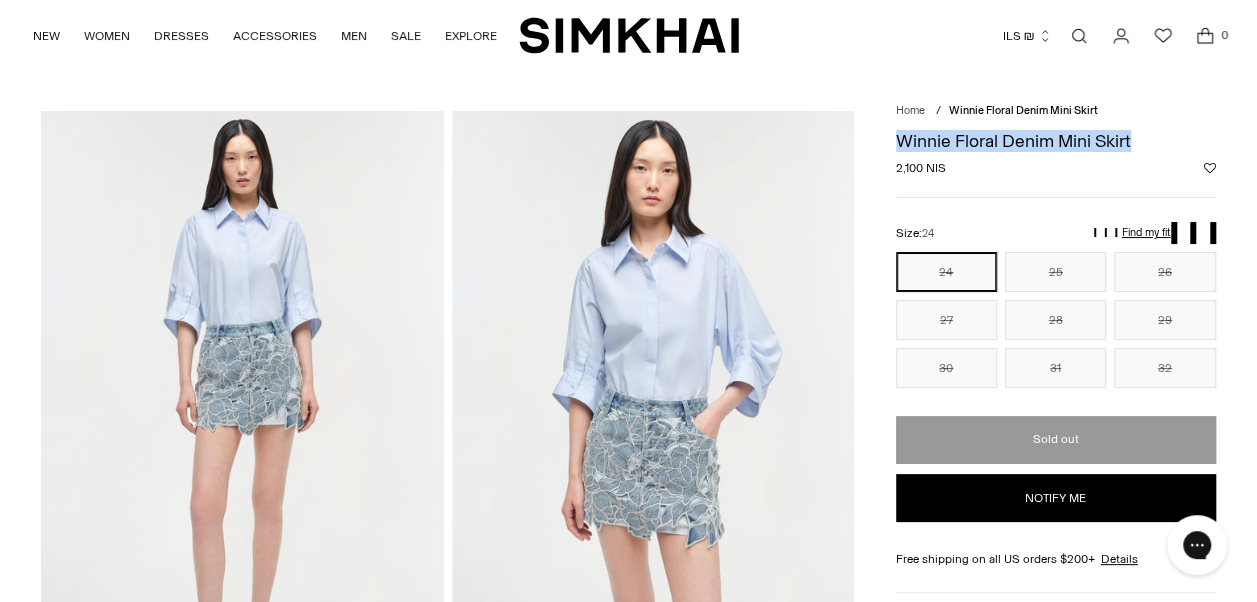 drag, startPoint x: 879, startPoint y: 138, endPoint x: 1135, endPoint y: 143, distance: 256.04883 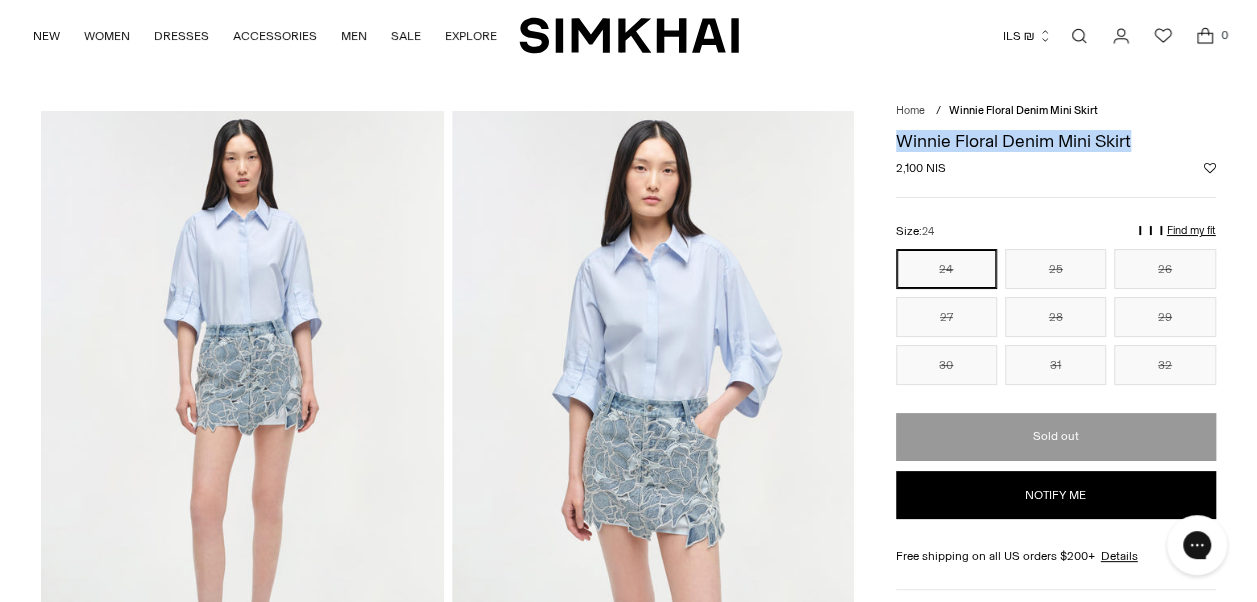 copy on "Winnie Floral Denim Mini Skirt" 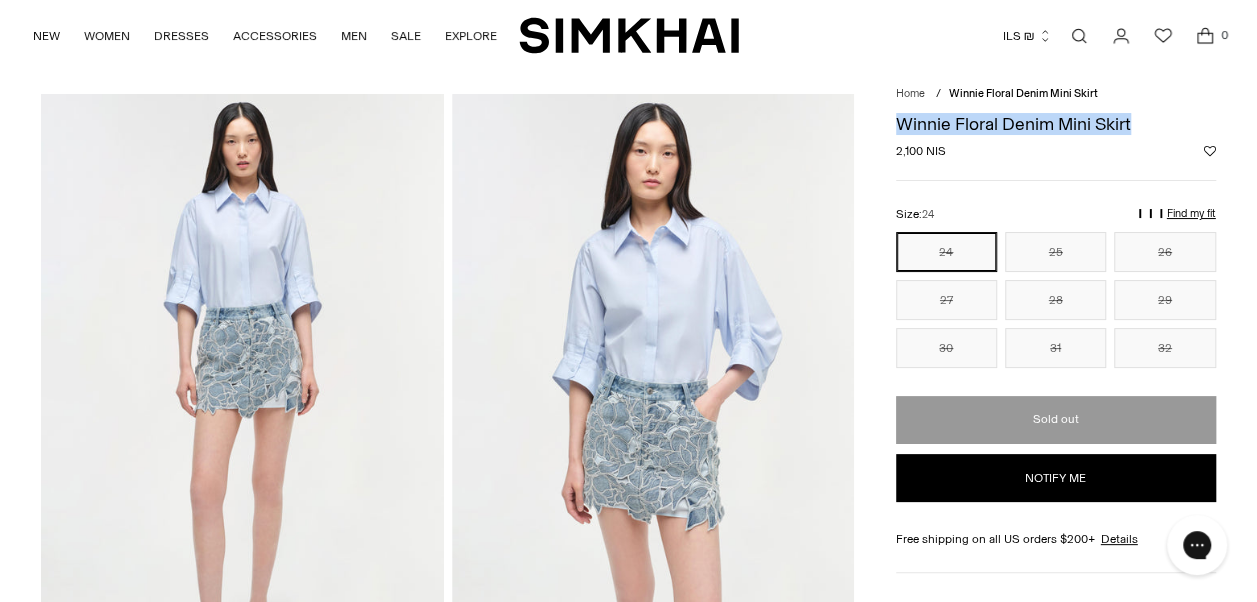 scroll, scrollTop: 16, scrollLeft: 0, axis: vertical 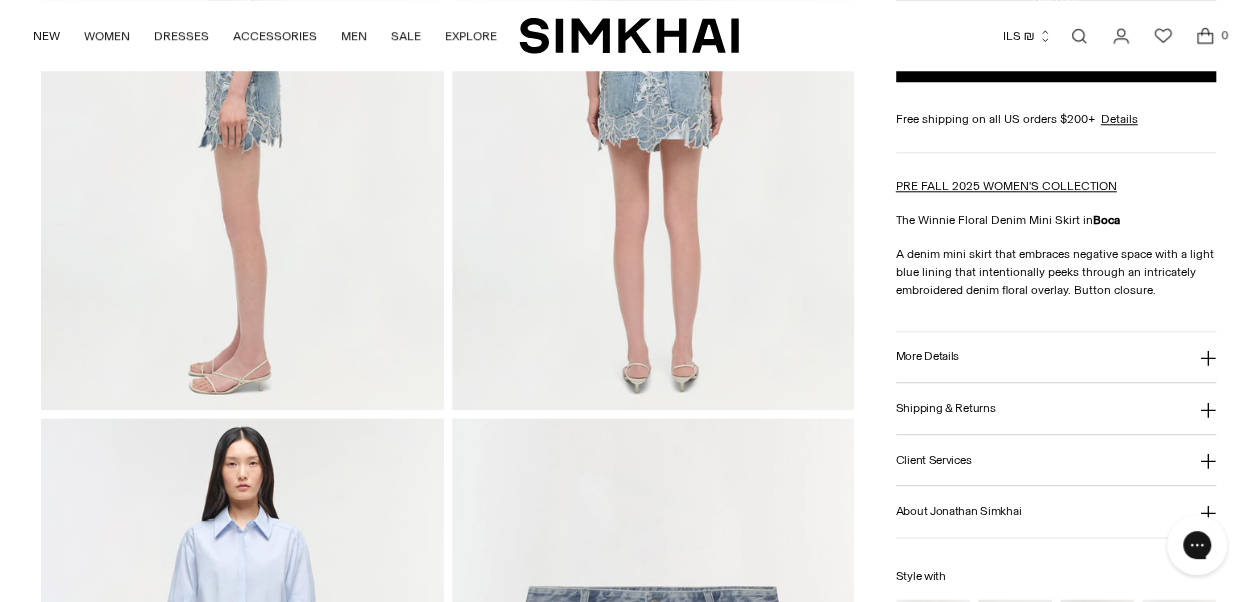 click on "More Details" at bounding box center (927, 356) 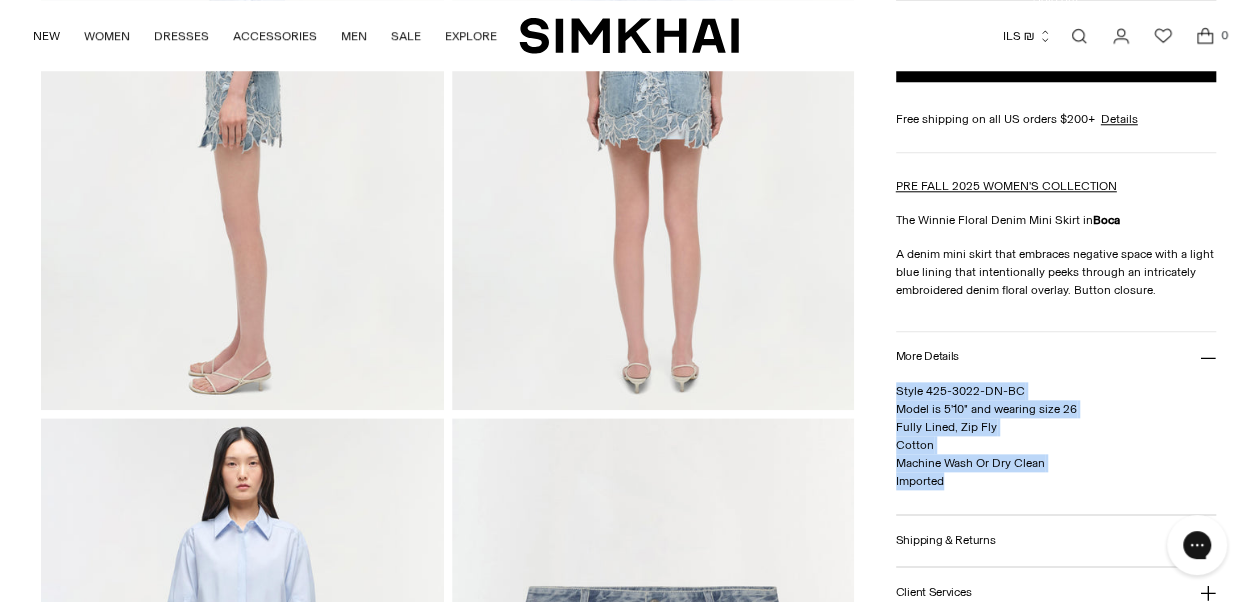 drag, startPoint x: 895, startPoint y: 389, endPoint x: 952, endPoint y: 507, distance: 131.04579 